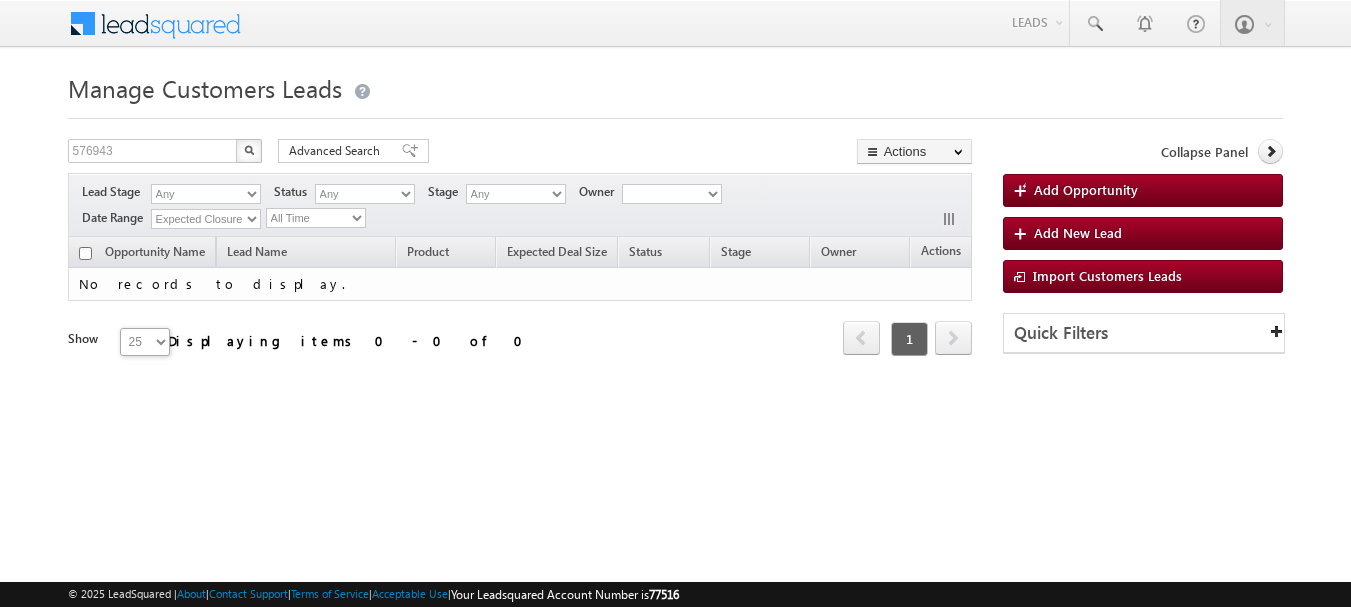scroll, scrollTop: 0, scrollLeft: 0, axis: both 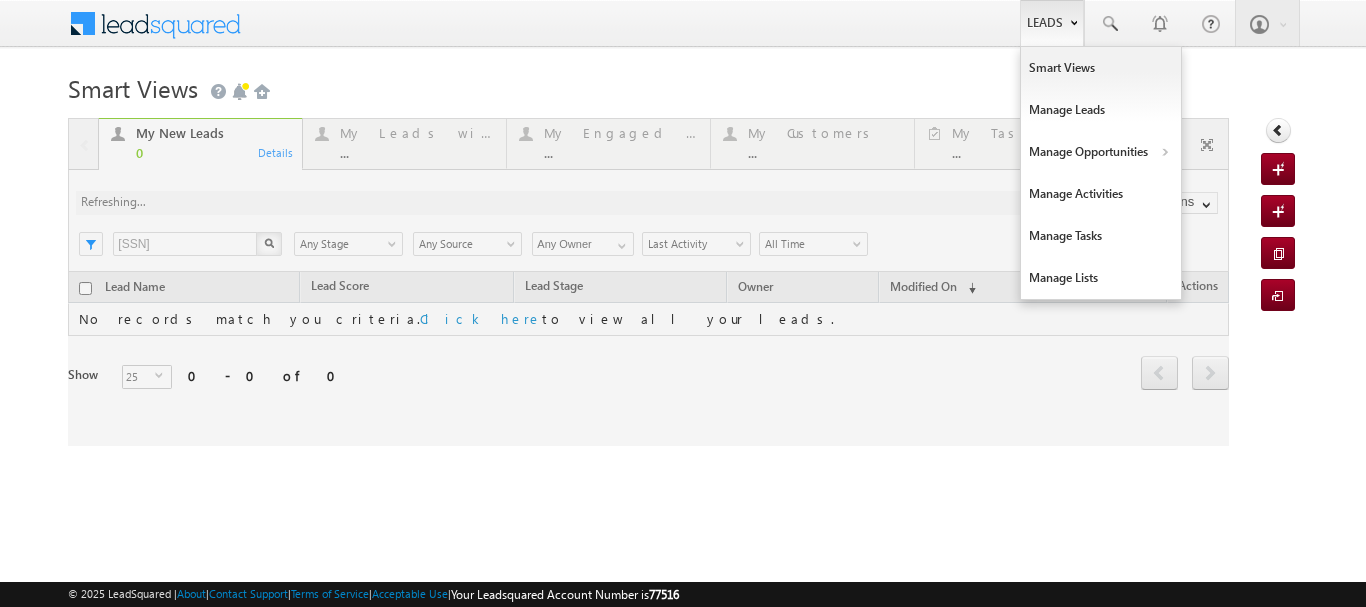 click on "Leads" at bounding box center (1052, 23) 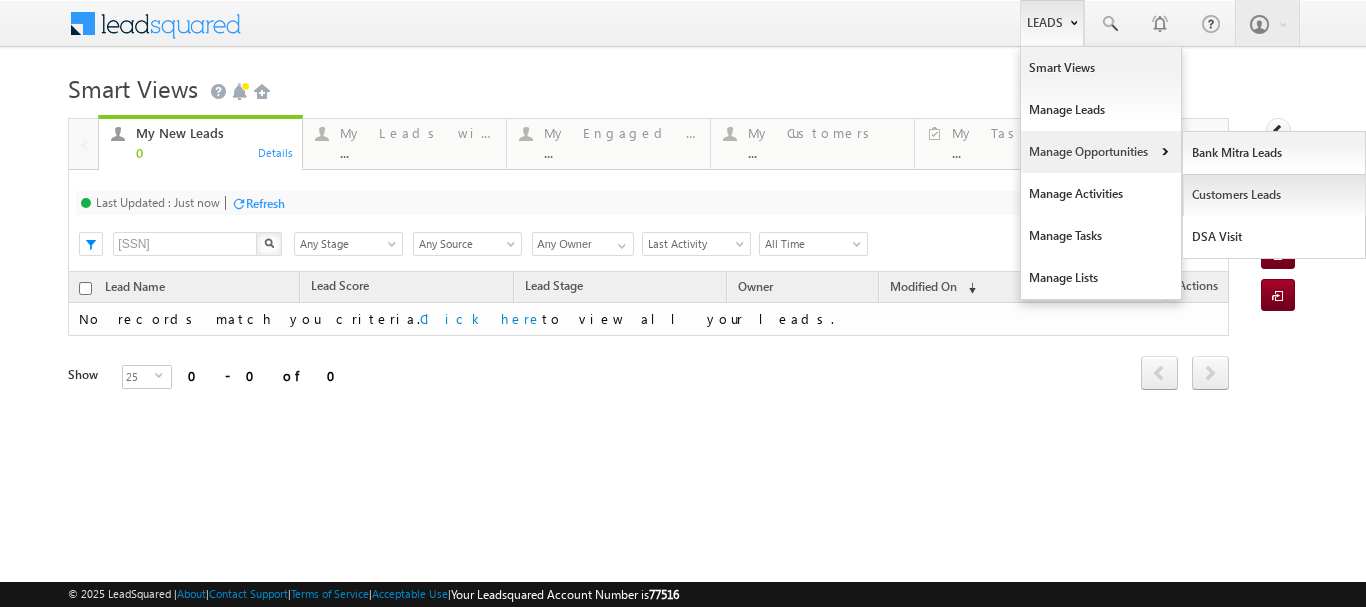 click on "Customers Leads" at bounding box center [1274, 195] 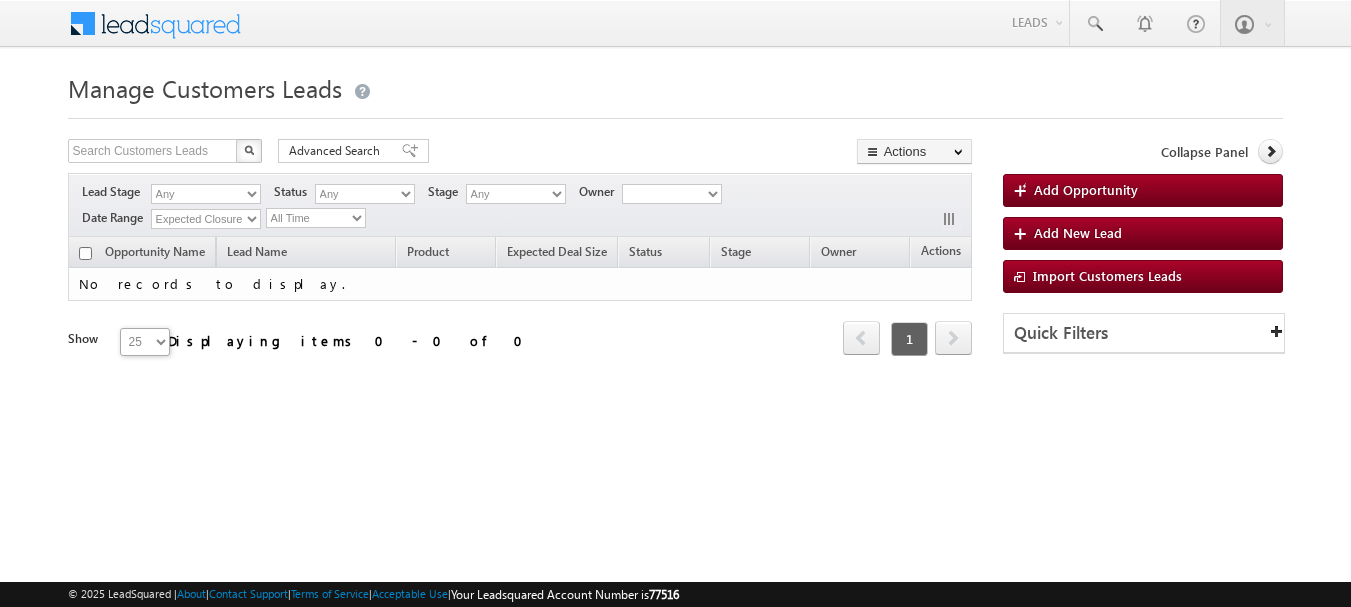 scroll, scrollTop: 0, scrollLeft: 0, axis: both 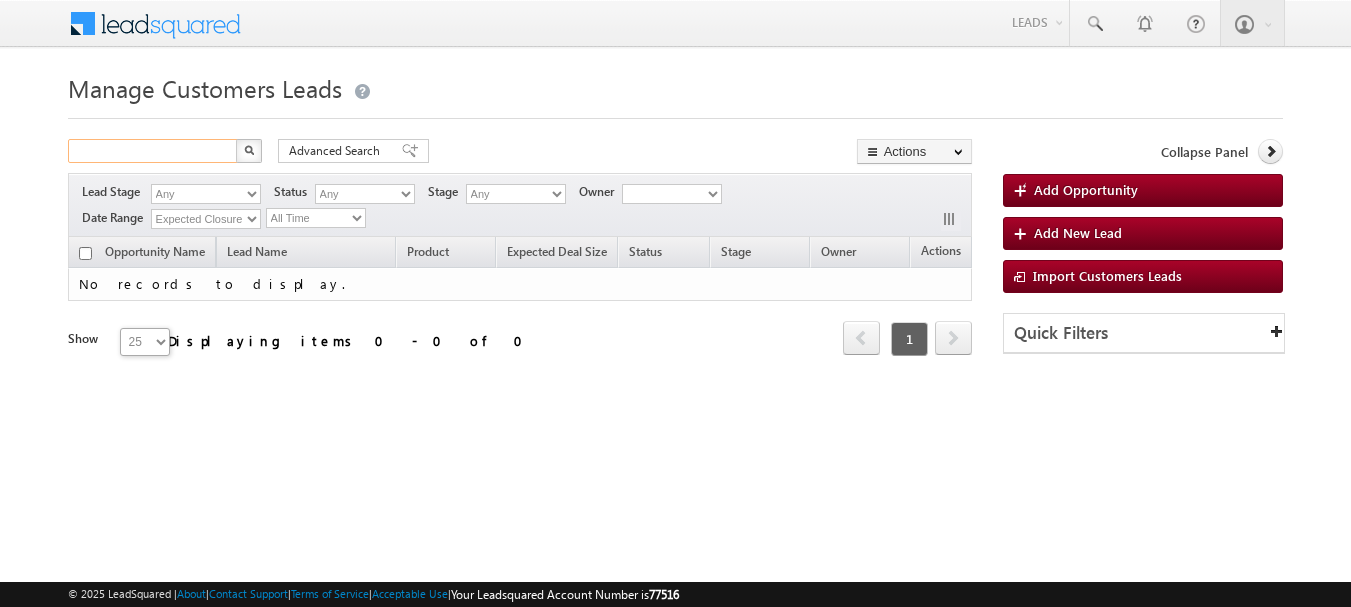 click at bounding box center (153, 151) 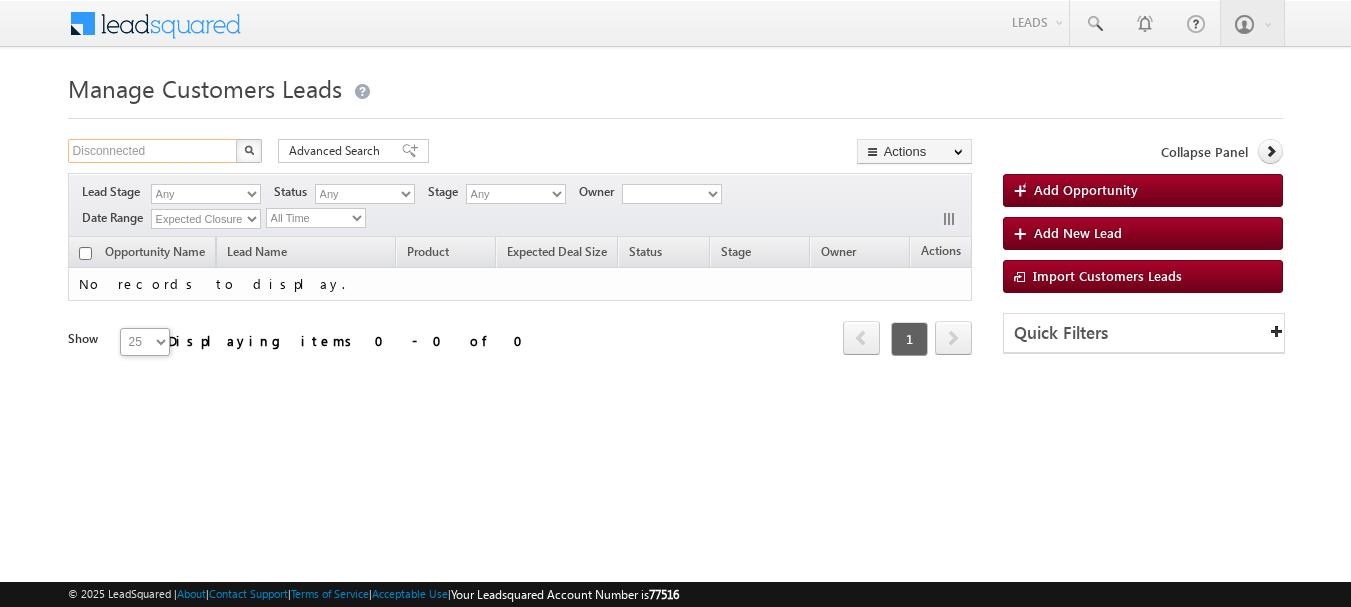 drag, startPoint x: 180, startPoint y: 150, endPoint x: 0, endPoint y: 129, distance: 181.22086 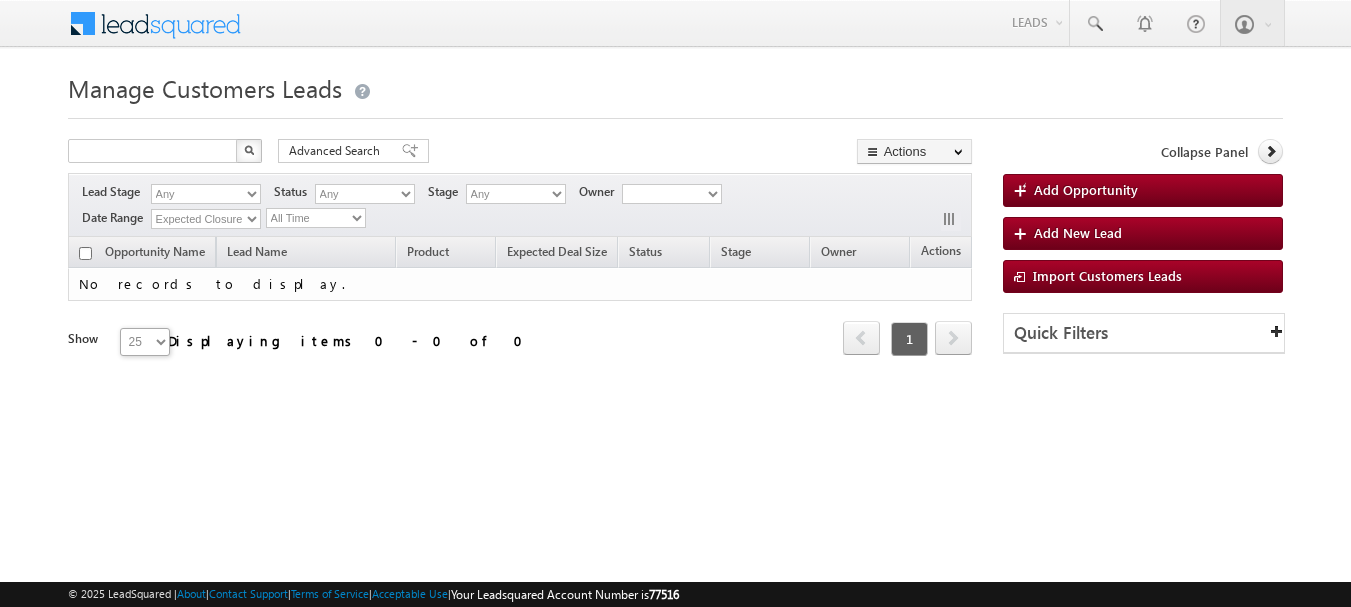type on "Search Customers Leads" 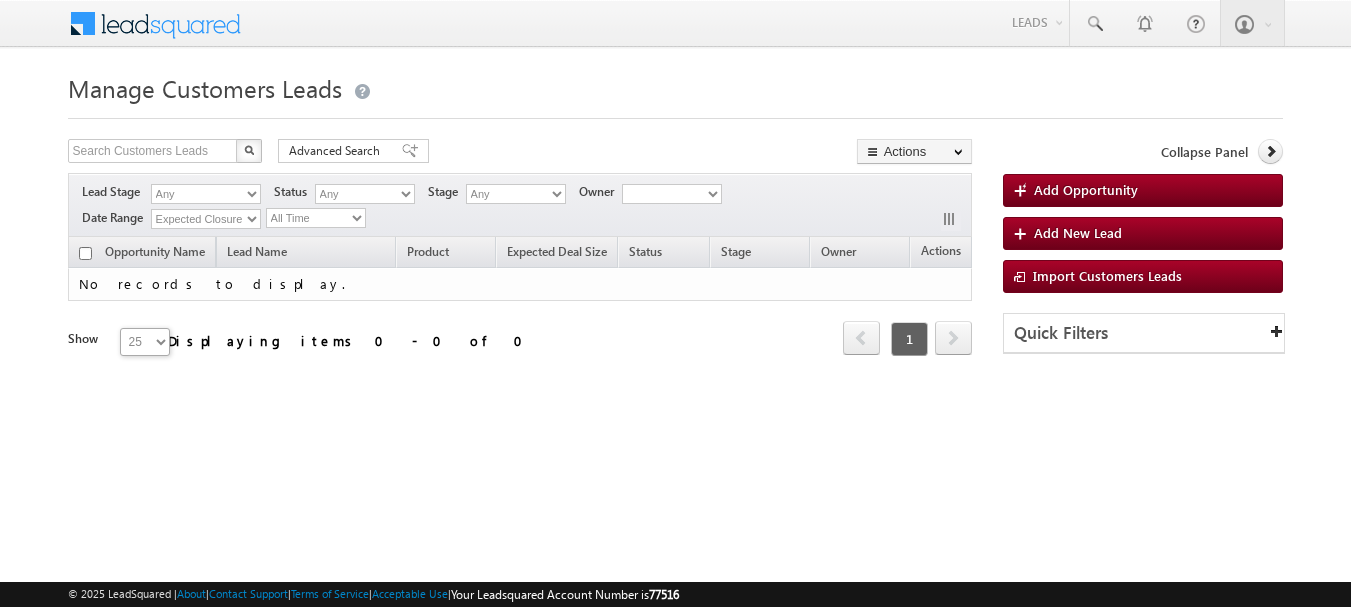 click on "Menu
Affan Khan
vikas .halw ai+3@ kserv e.co." at bounding box center [675, 283] 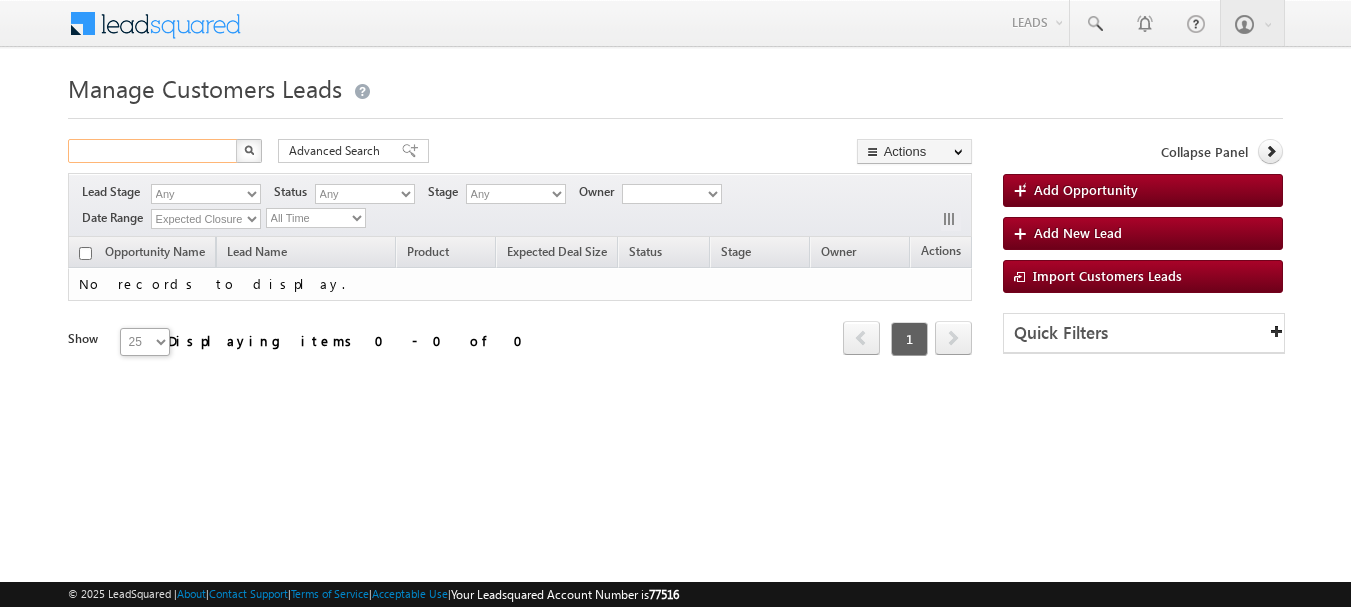 click at bounding box center [153, 151] 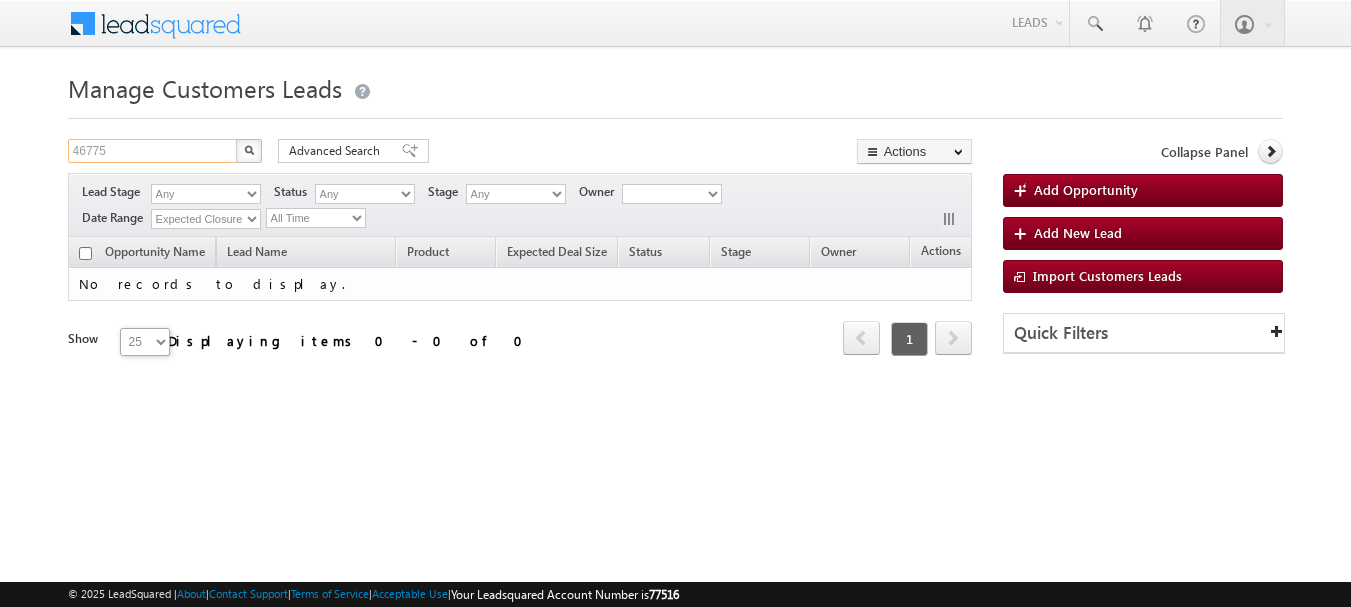 click on "46775" at bounding box center (153, 151) 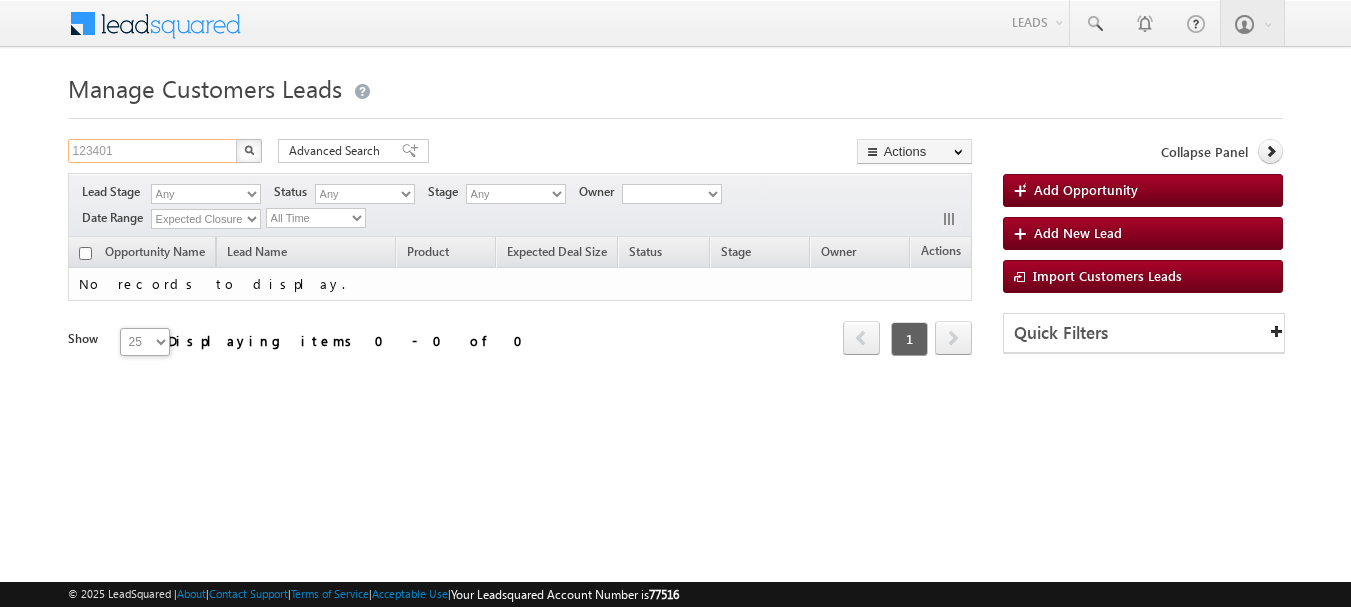type on "123401" 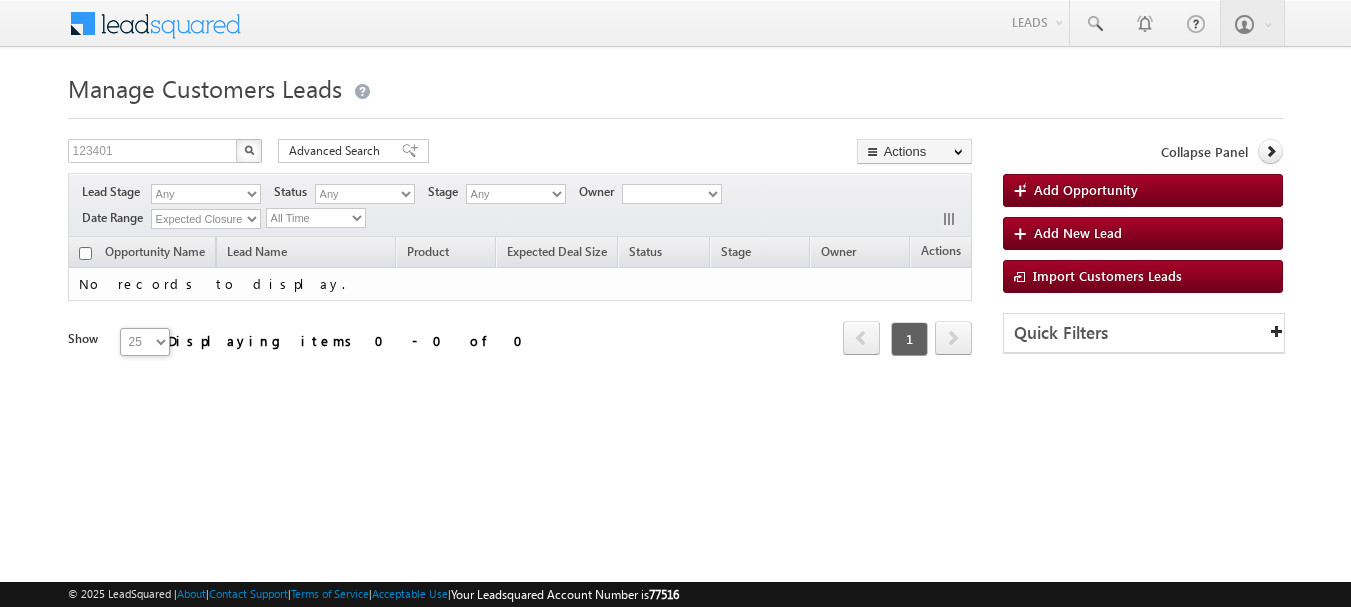 click at bounding box center [249, 151] 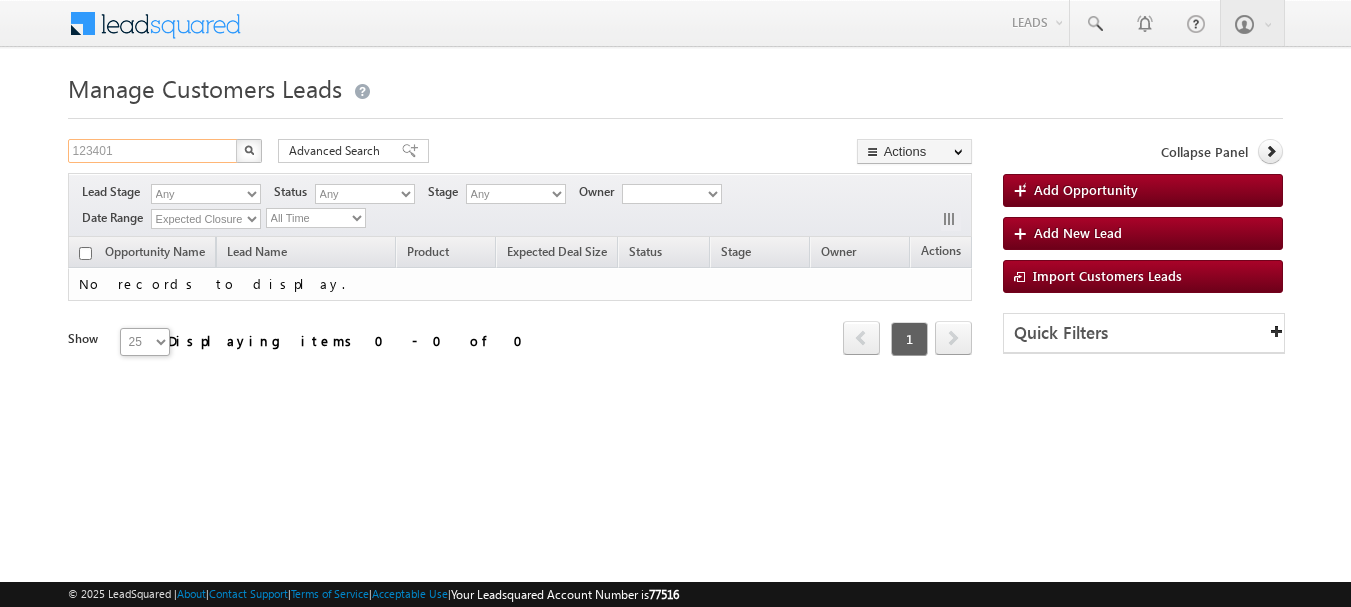 click on "123401" at bounding box center [153, 151] 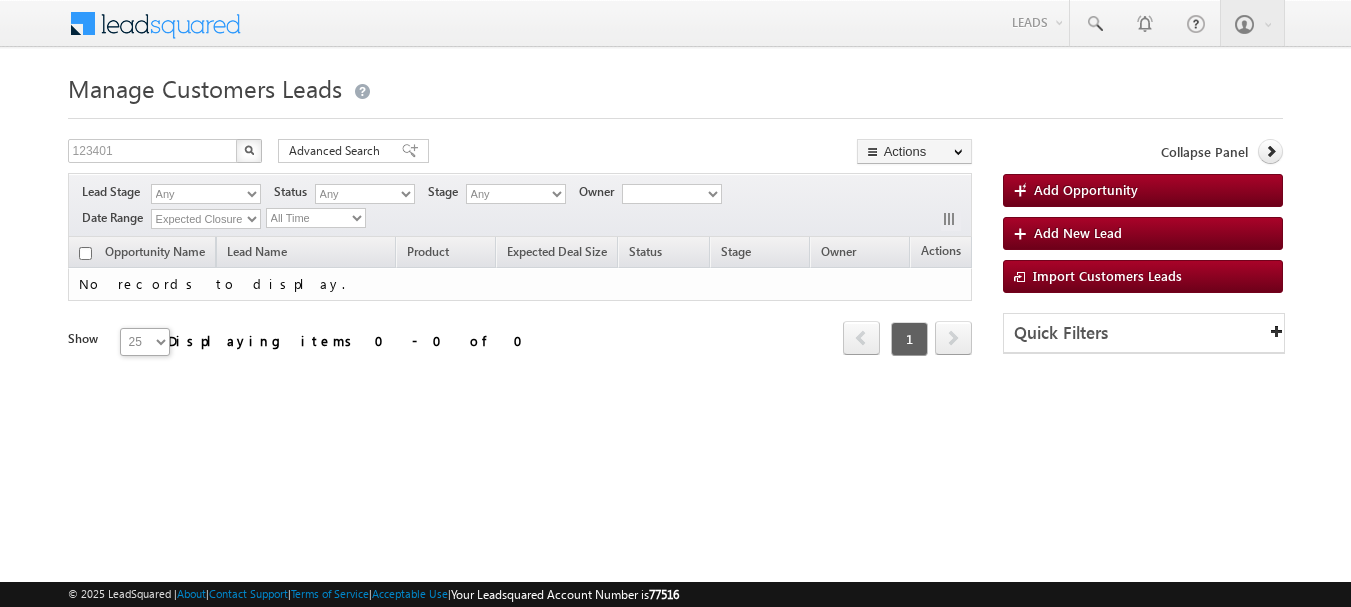 click at bounding box center [249, 151] 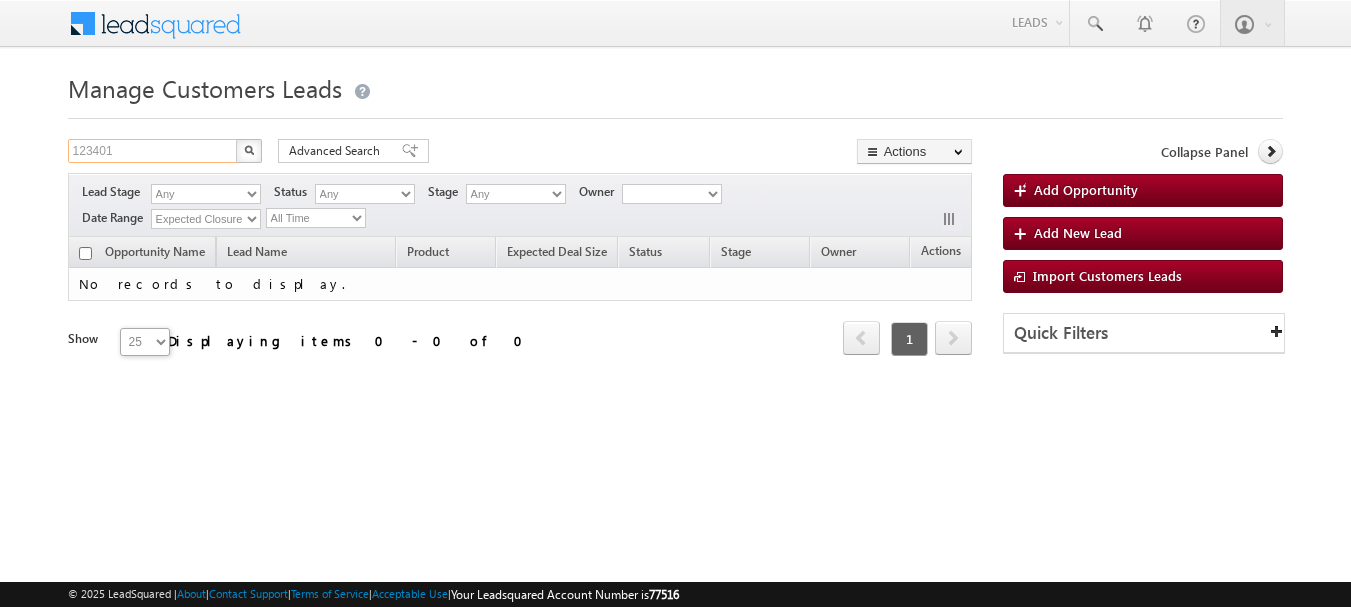 click on "123401" at bounding box center [153, 151] 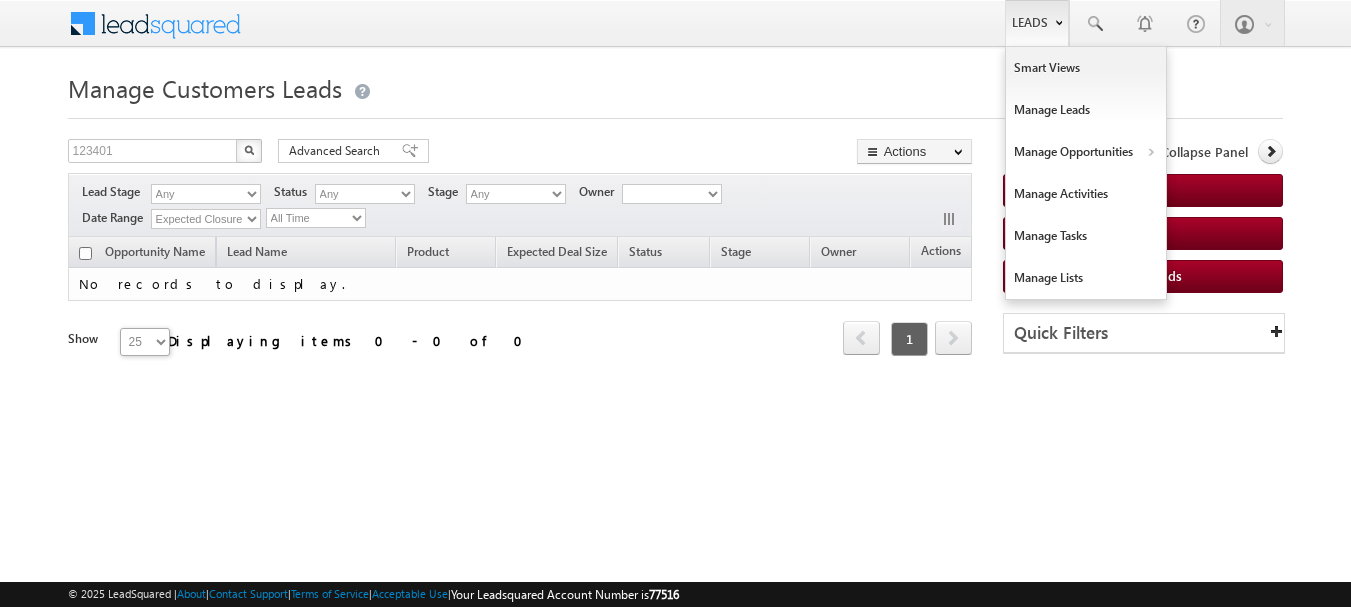 click on "Leads" at bounding box center [1037, 23] 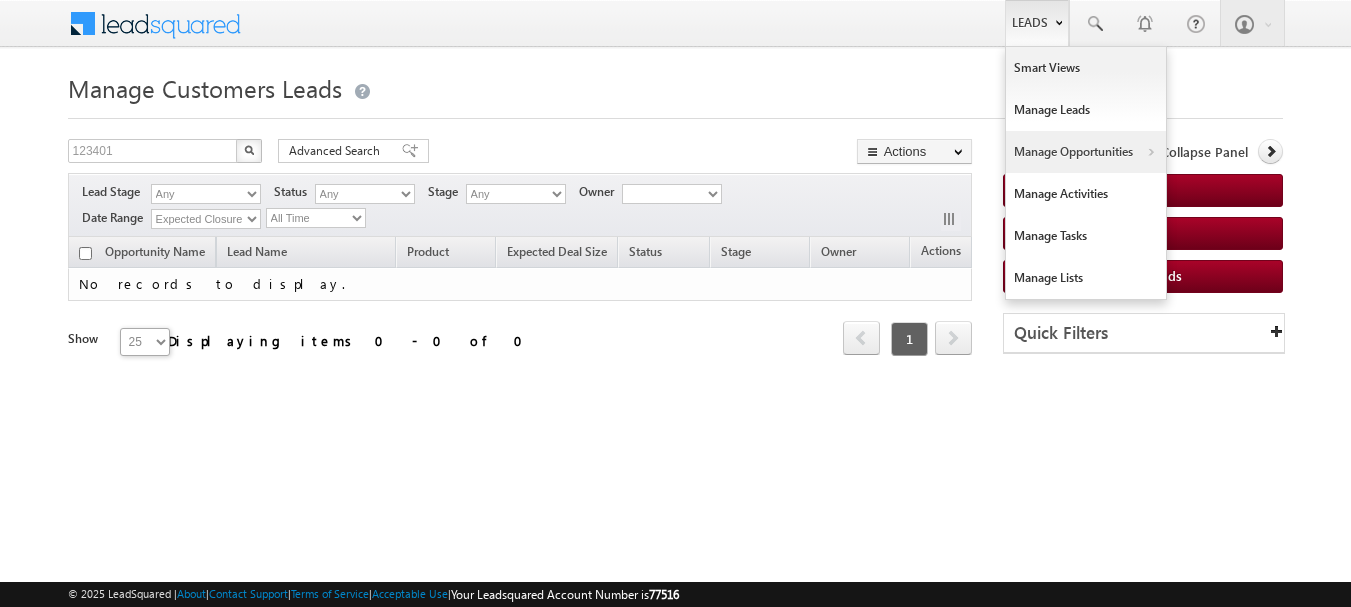 click on "Manage Opportunities" at bounding box center (1086, 152) 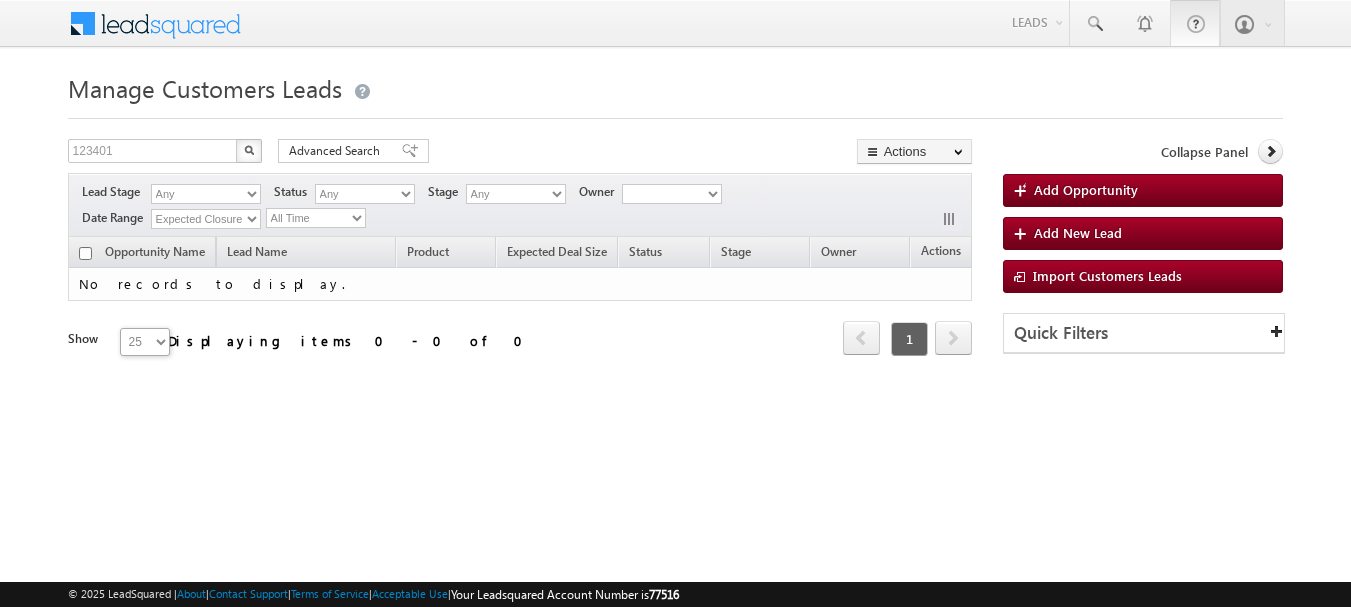 click at bounding box center (1195, 23) 